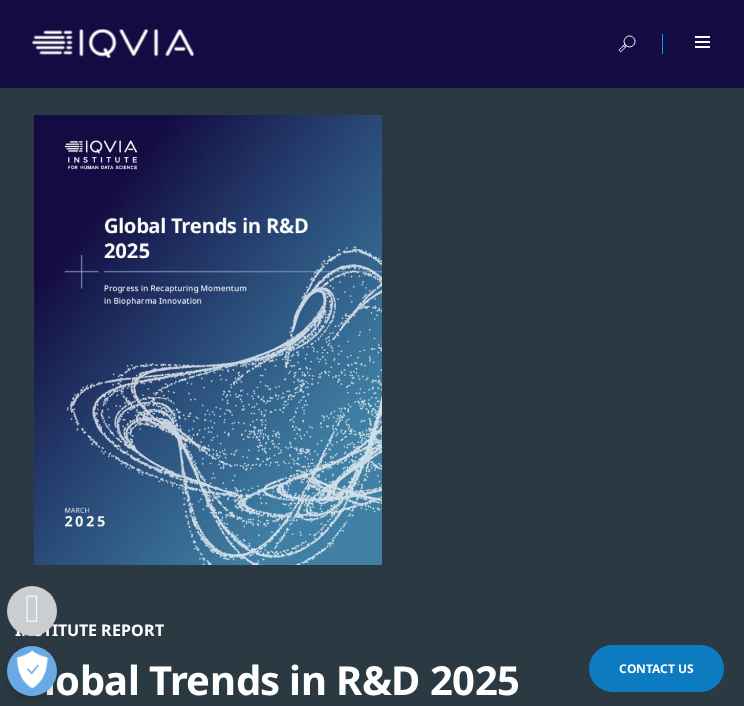 scroll, scrollTop: 851, scrollLeft: 0, axis: vertical 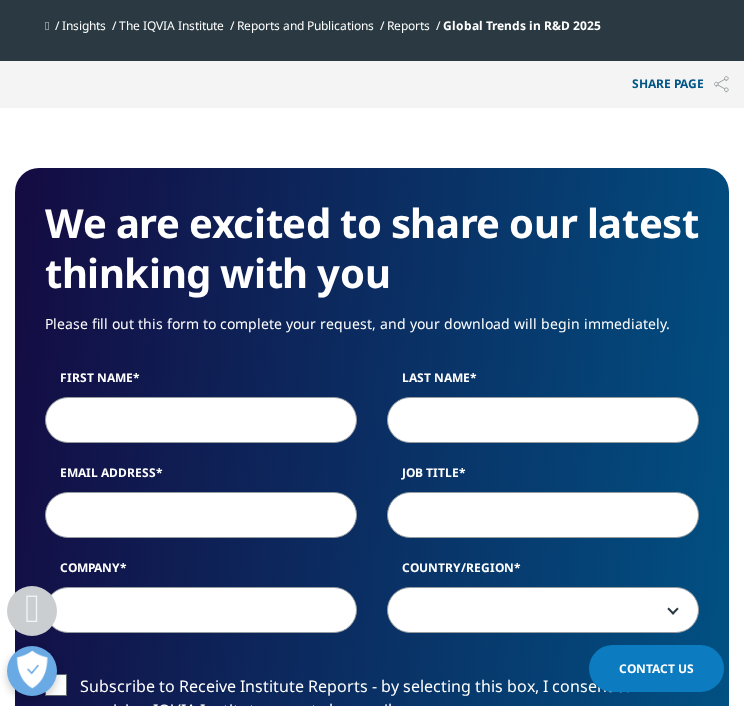click on "First Name" at bounding box center [201, 420] 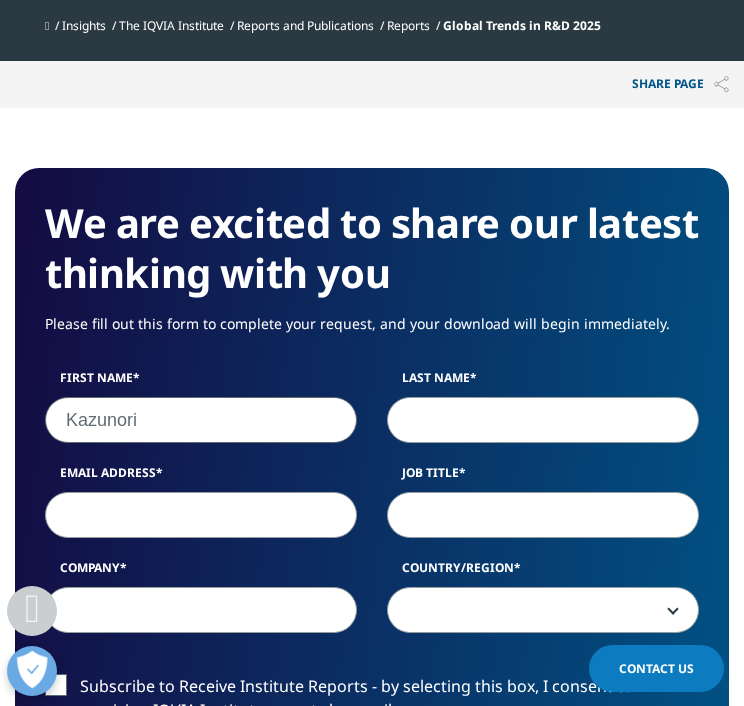 type on "Kazunori" 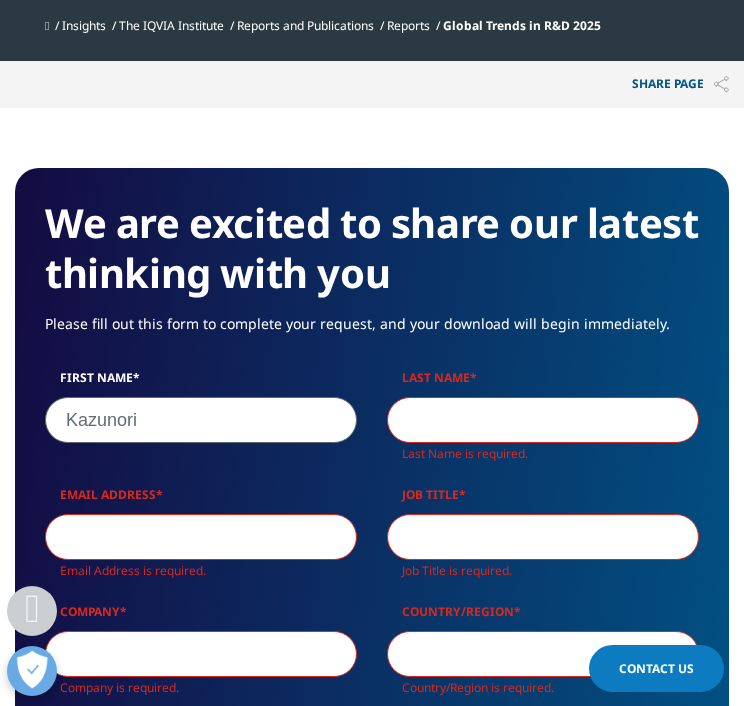 click on "Last Name" at bounding box center [543, 420] 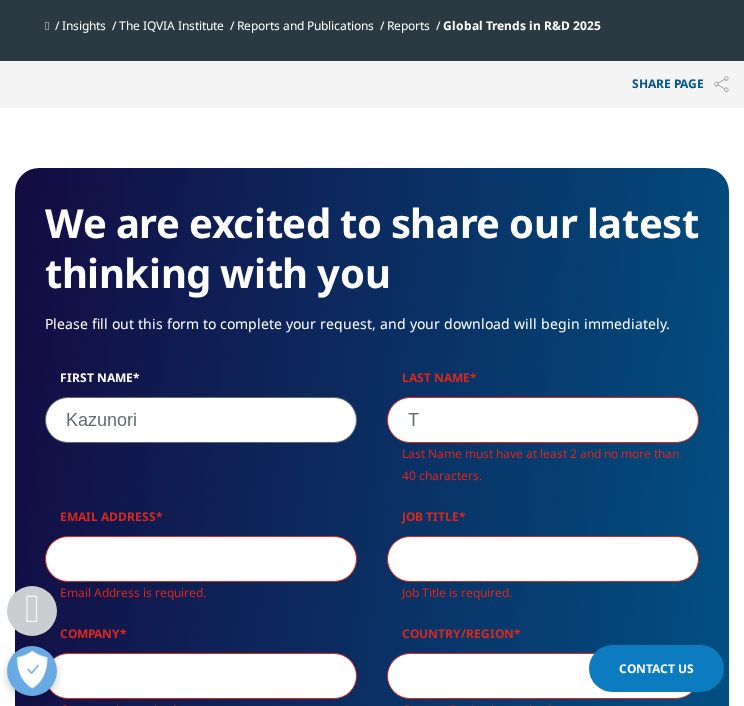 scroll, scrollTop: 9, scrollLeft: 9, axis: both 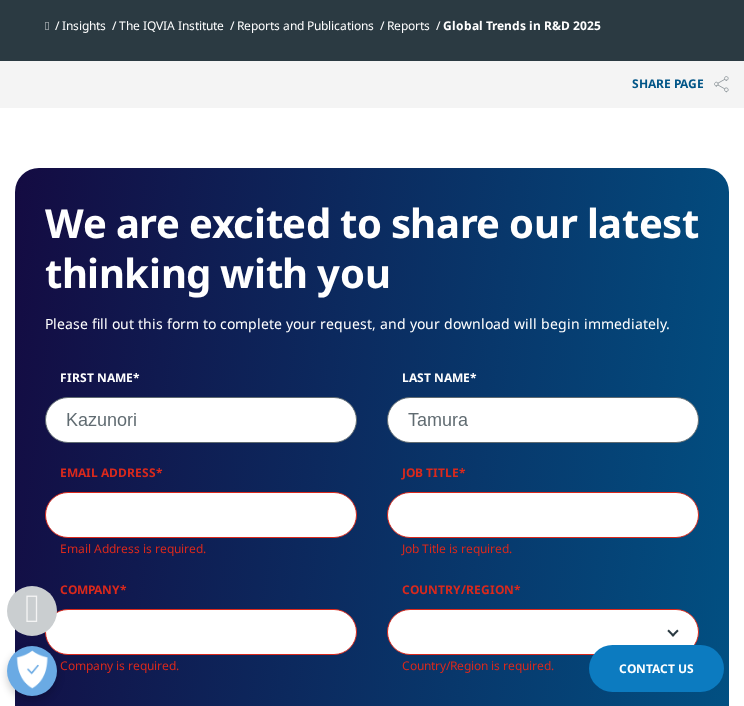 type on "Tamura" 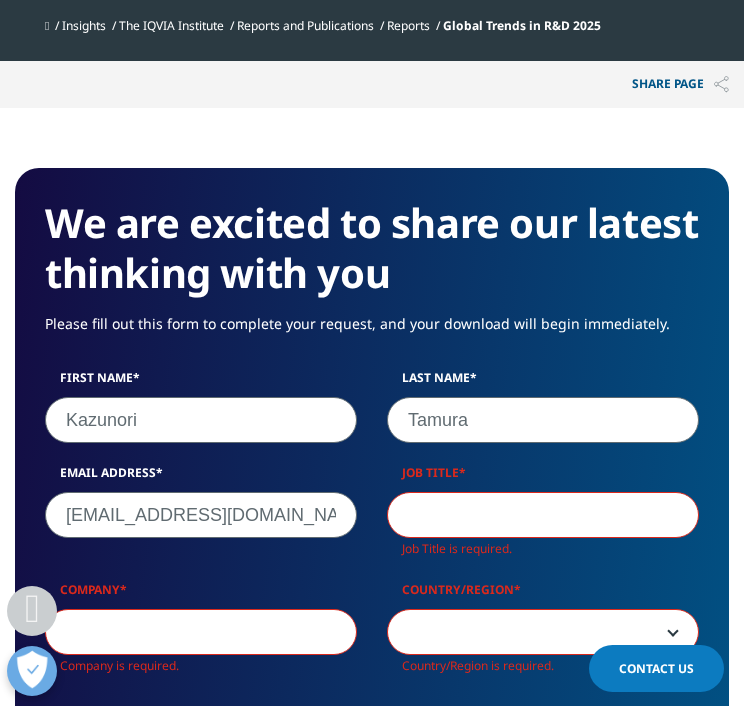 type on "kazunori.tamura@astellas.com" 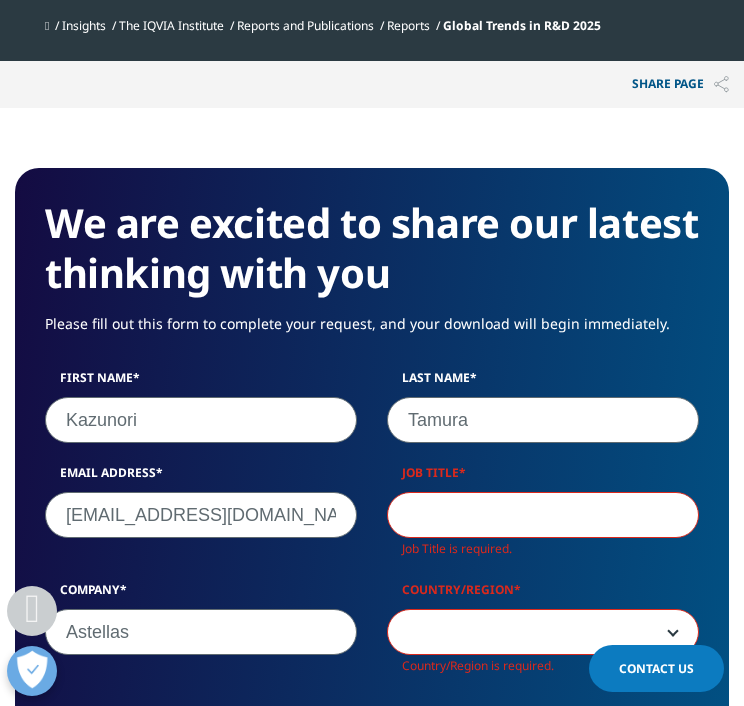 type on "Astellas" 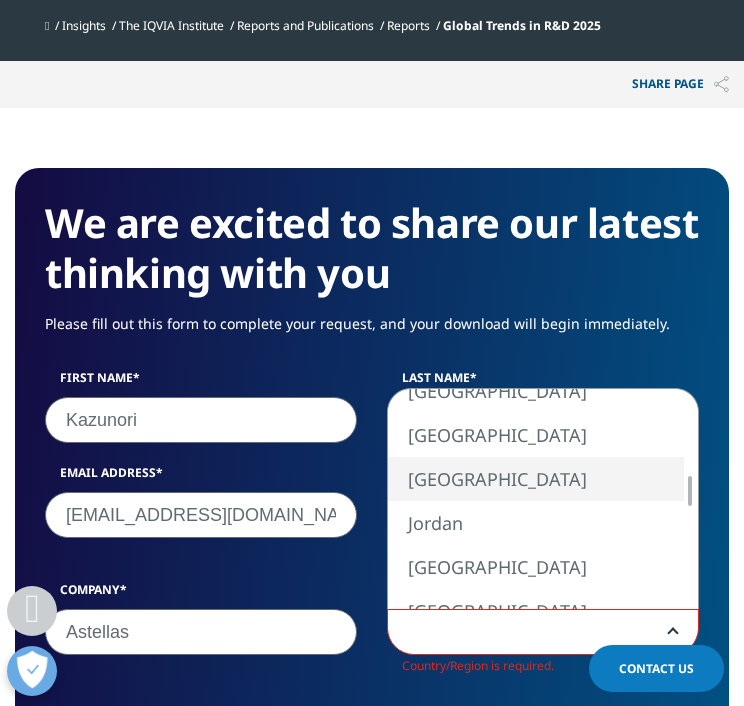 select on "[GEOGRAPHIC_DATA]" 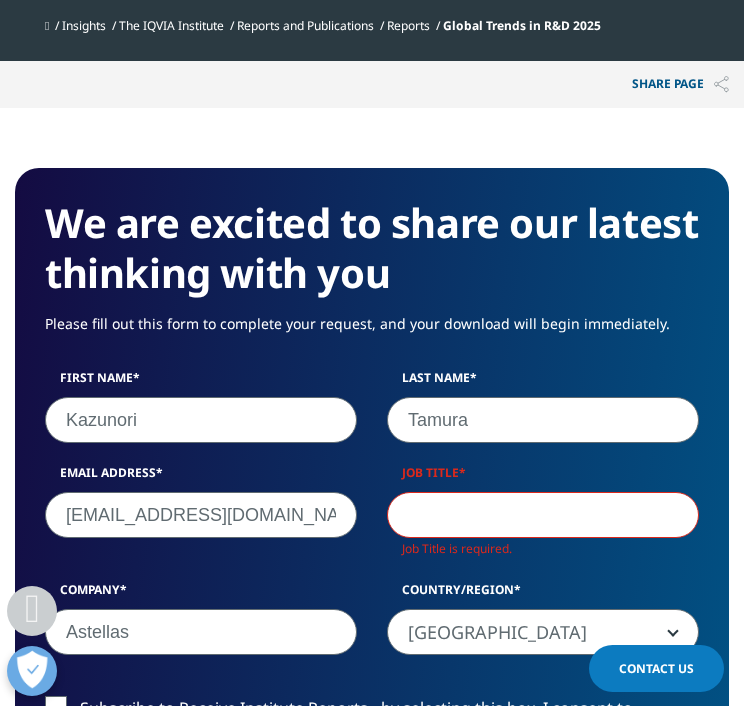 scroll, scrollTop: 1536, scrollLeft: 713, axis: both 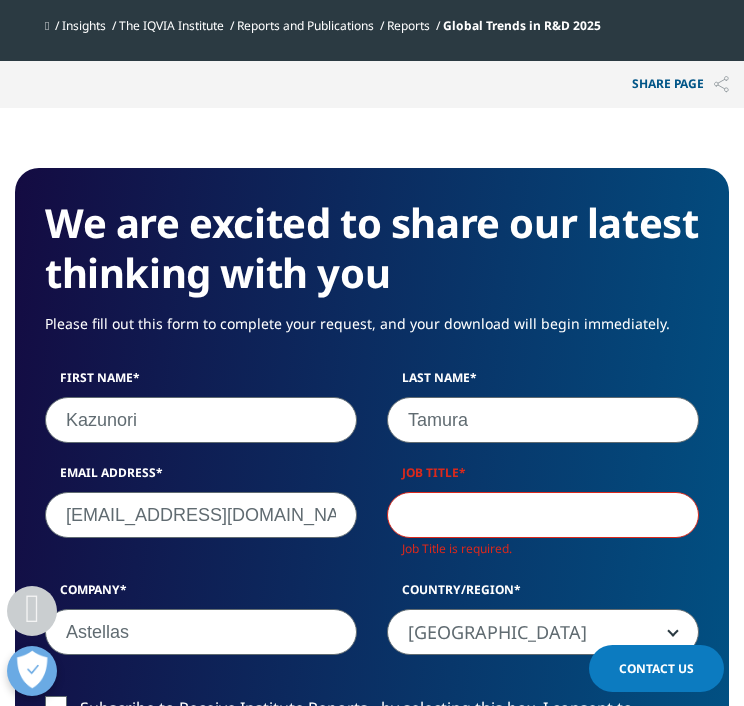 click on "Job Title" at bounding box center [543, 515] 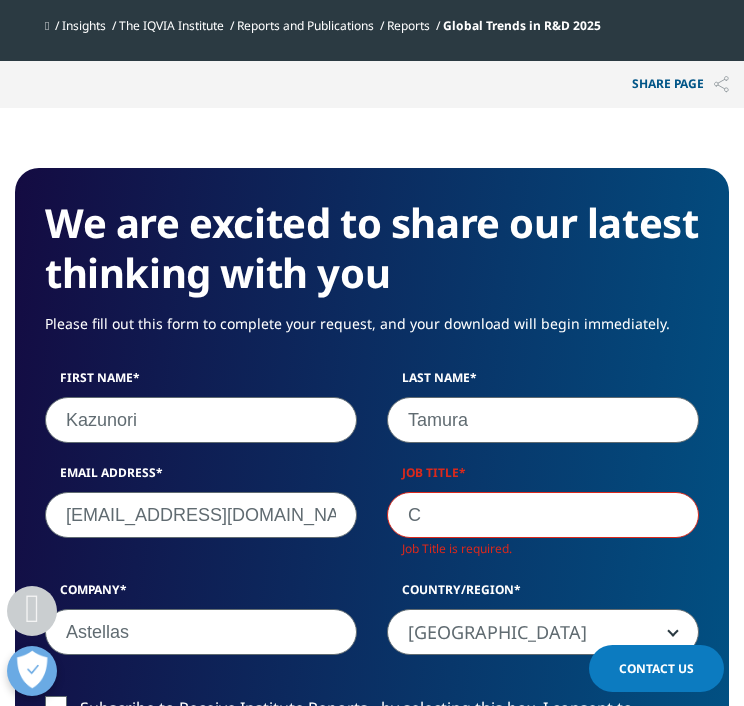 scroll, scrollTop: 1513, scrollLeft: 713, axis: both 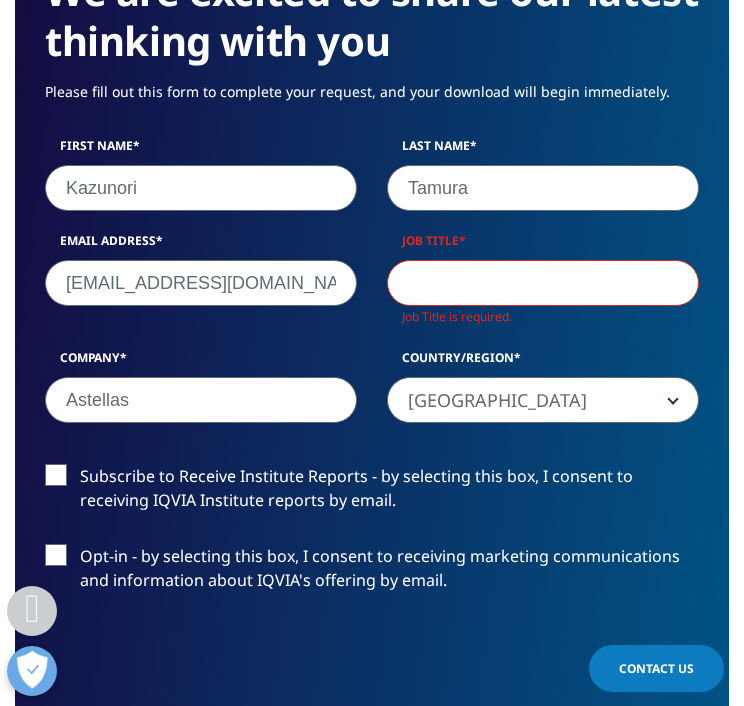 click on "Job Title" at bounding box center (543, 283) 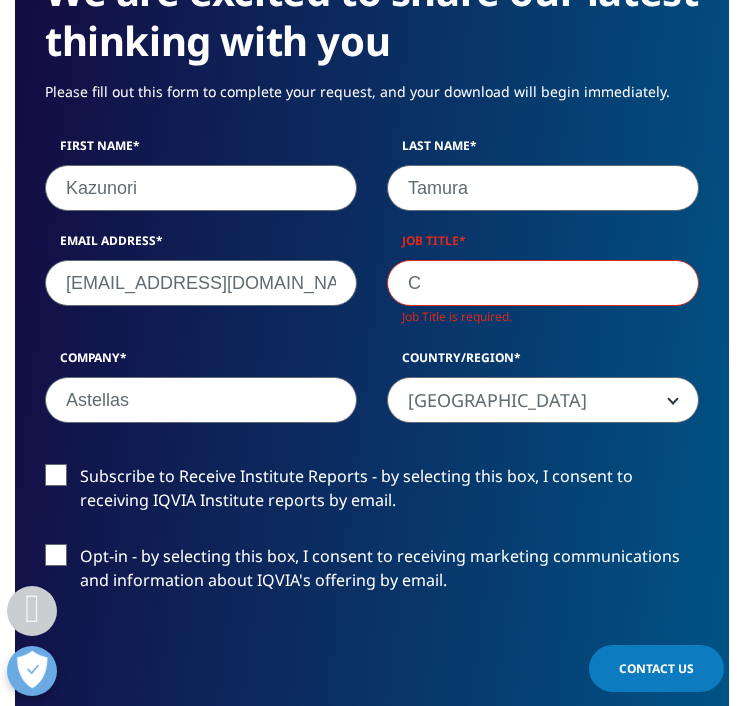 scroll, scrollTop: 1513, scrollLeft: 713, axis: both 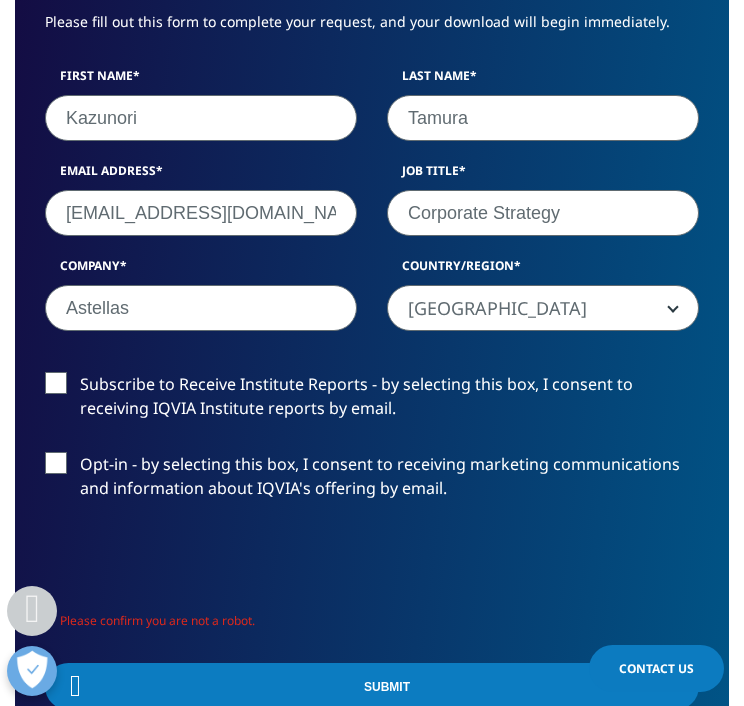 type on "Corporate Strategy" 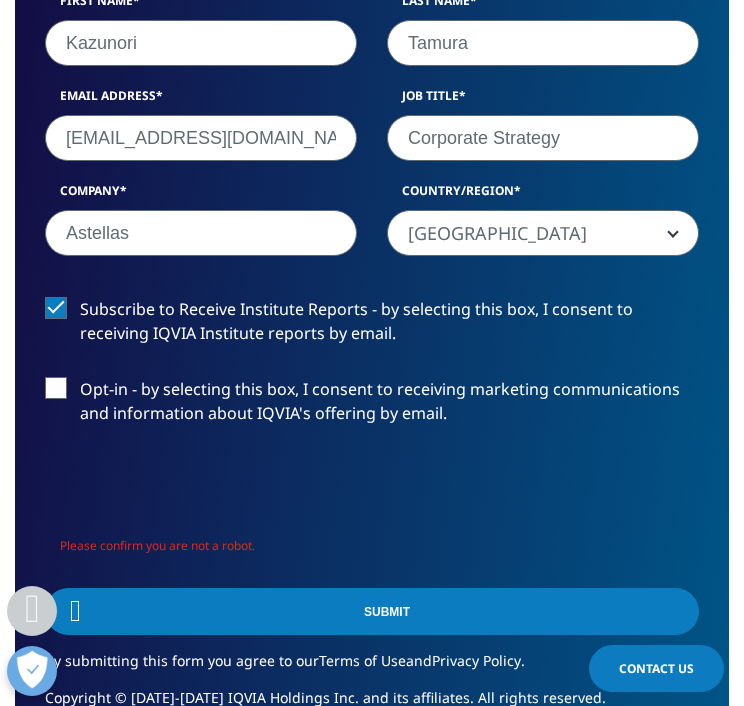 scroll, scrollTop: 1287, scrollLeft: 0, axis: vertical 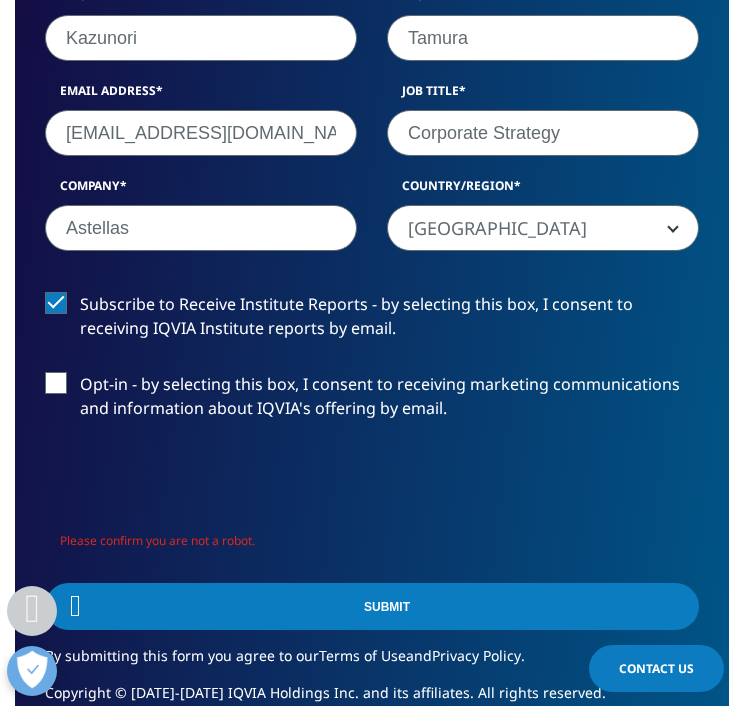 click on "Opt-in - by selecting this box, I consent to receiving marketing communications and information about IQVIA's offering by email." at bounding box center (372, 401) 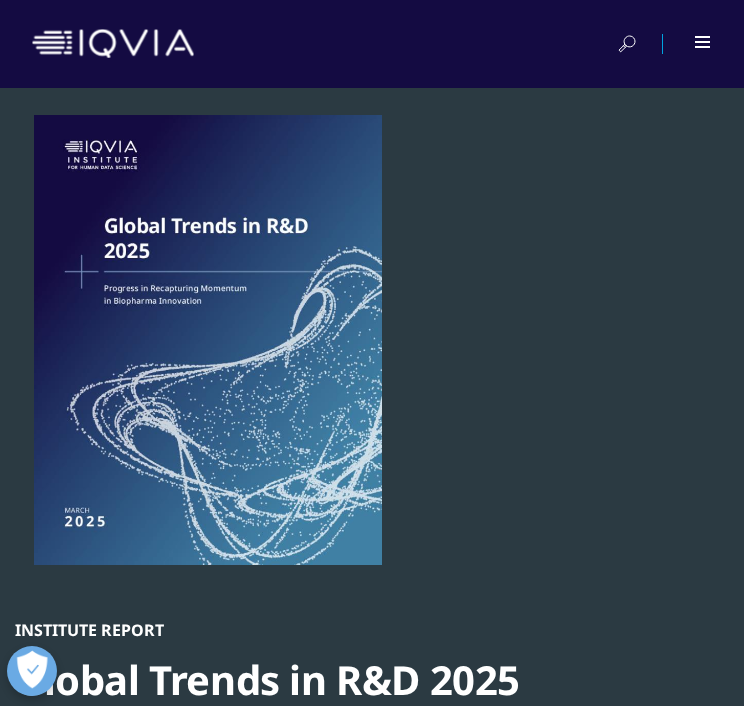 scroll, scrollTop: 1432, scrollLeft: 0, axis: vertical 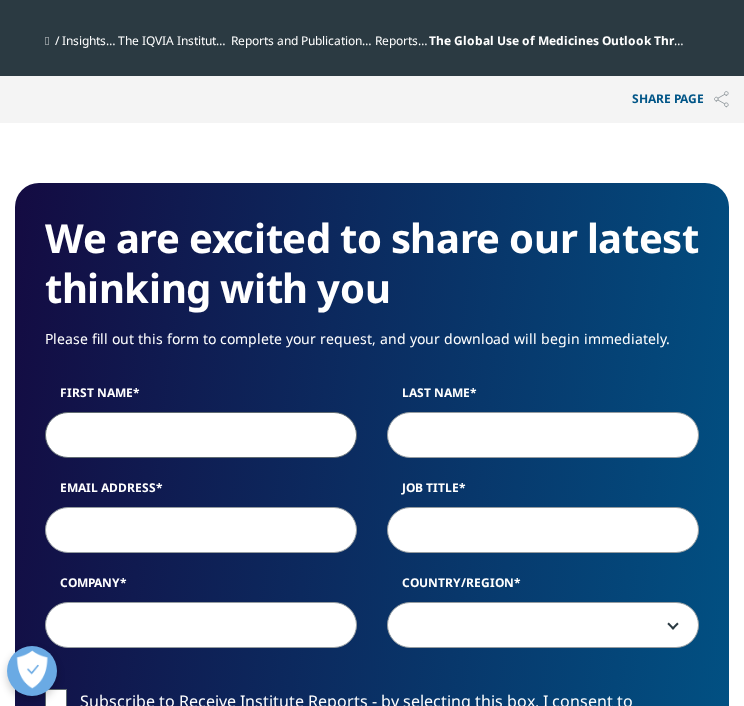 type on "Kazunori" 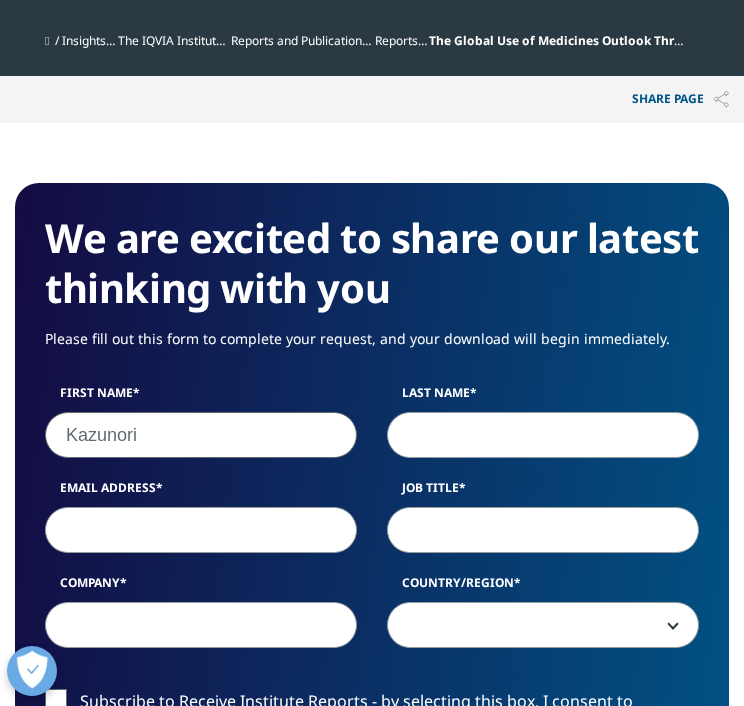 type on "Kazunori" 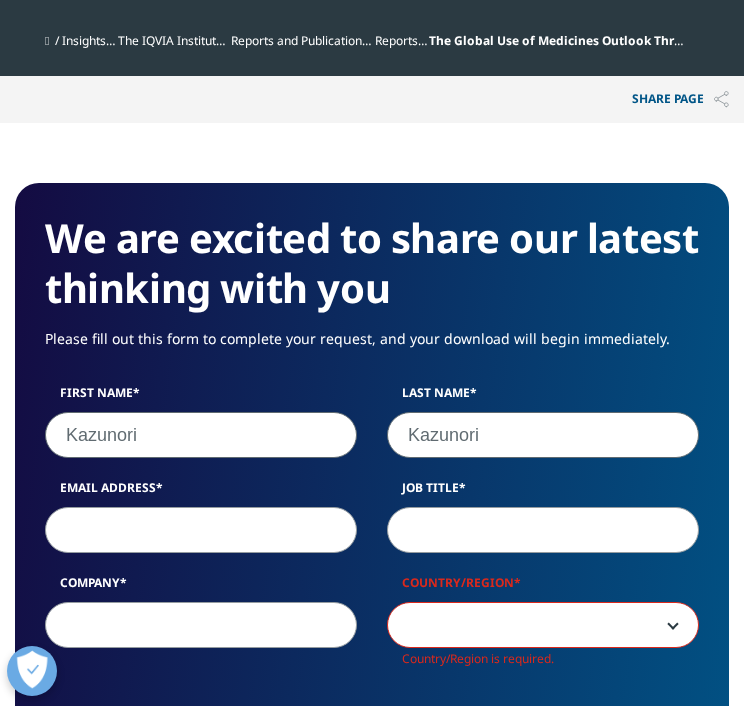 scroll, scrollTop: 9, scrollLeft: 9, axis: both 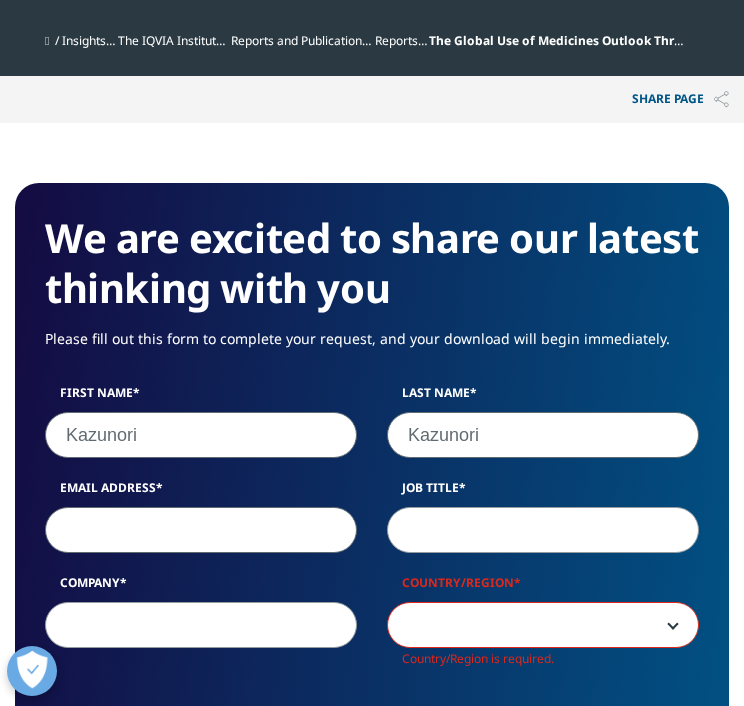 type on "kazunori.tamura@astellas.com" 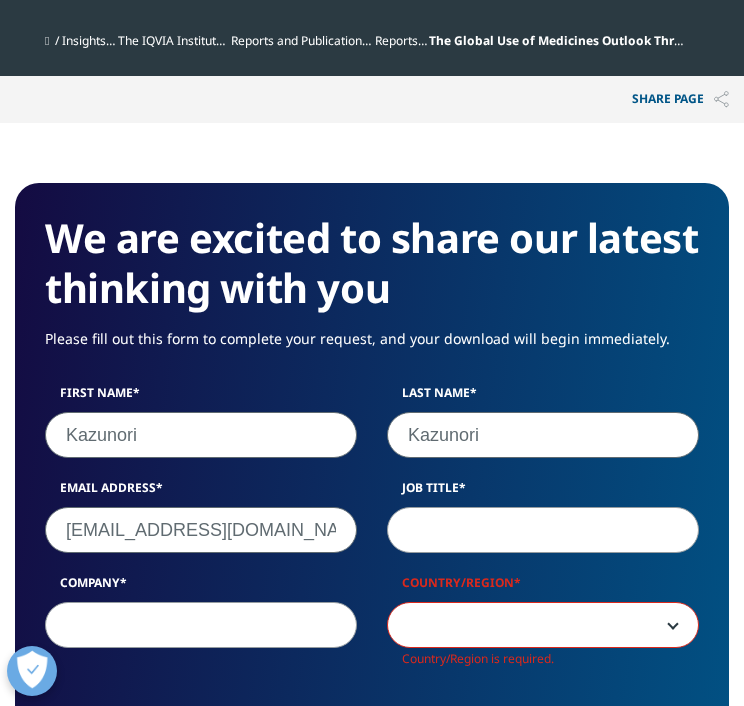 type on "アステラス製薬" 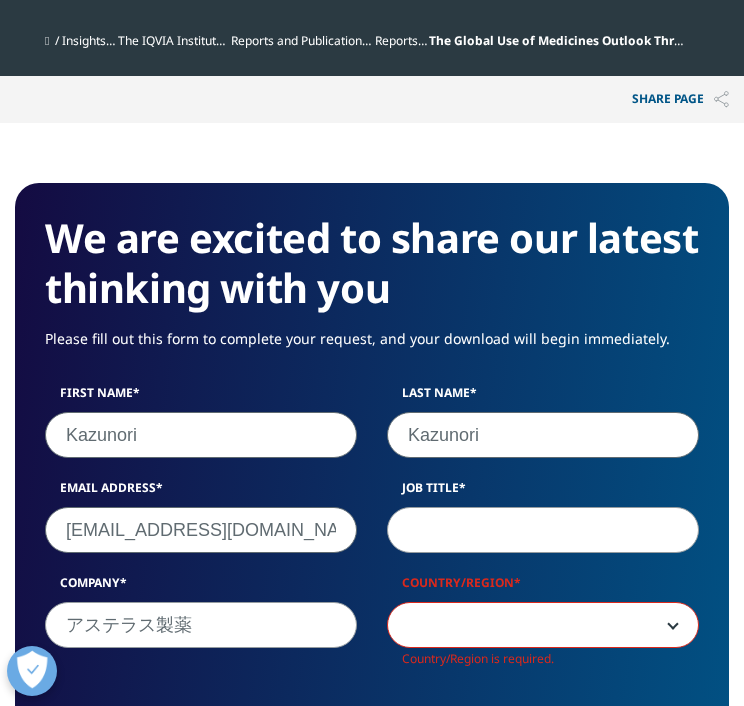 select on "[GEOGRAPHIC_DATA]" 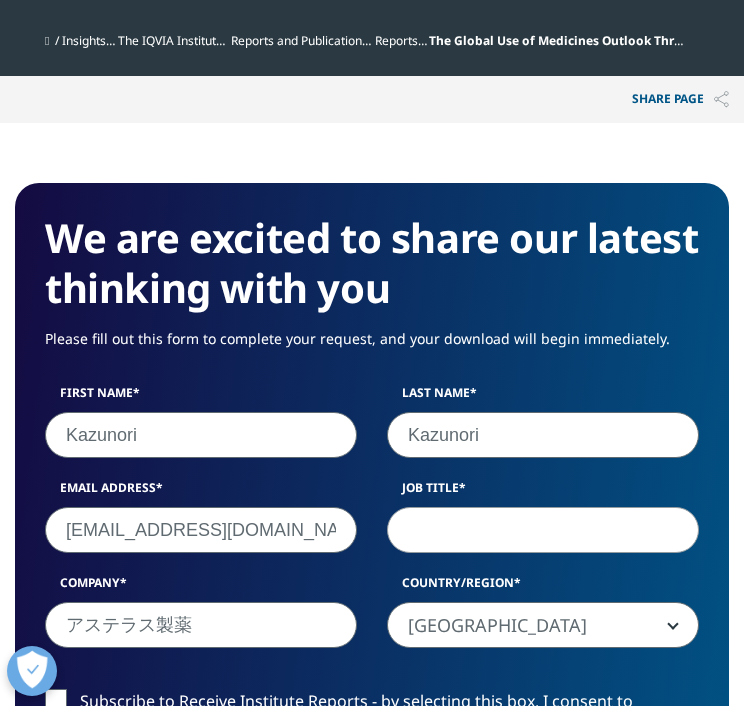 click on "Job Title" at bounding box center [543, 530] 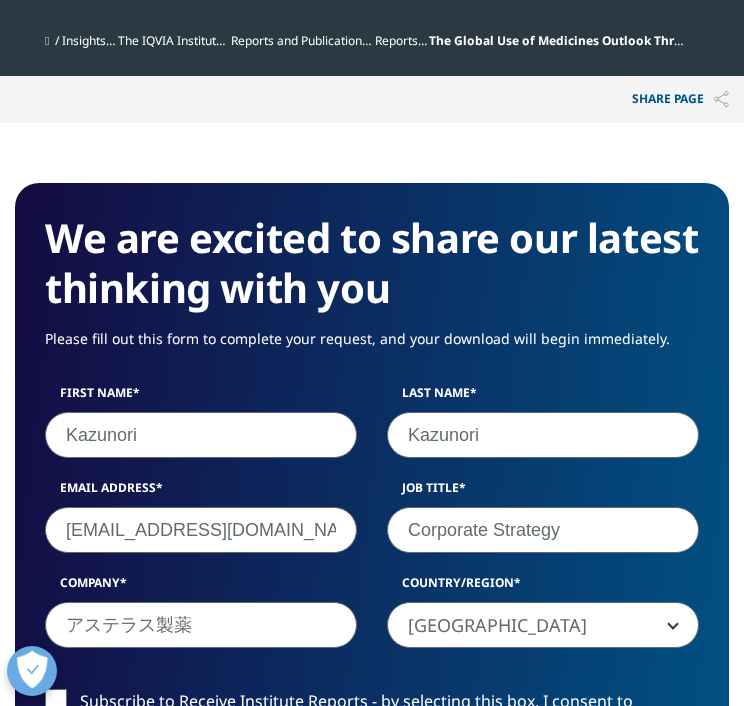 type on "Corporate Strategy" 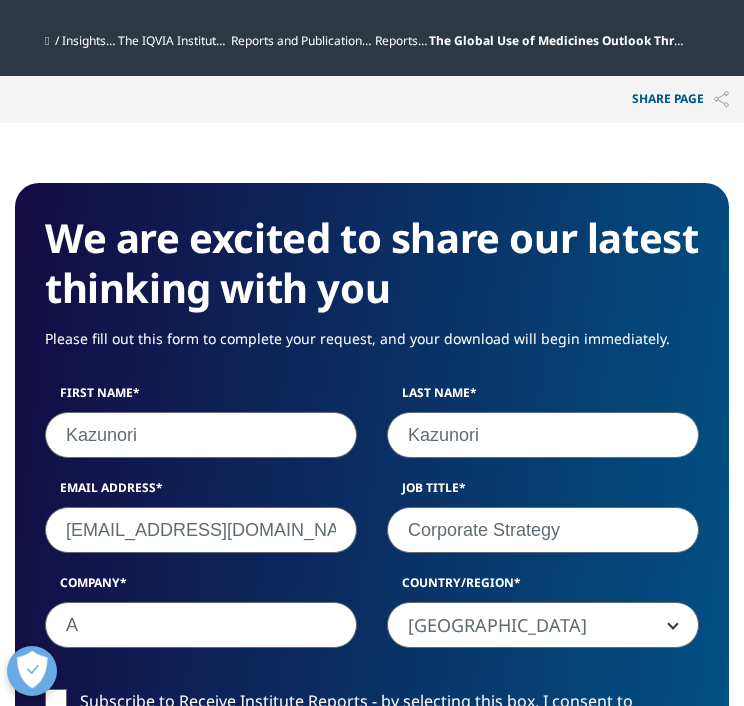 drag, startPoint x: 195, startPoint y: 625, endPoint x: 189, endPoint y: 635, distance: 11.661903 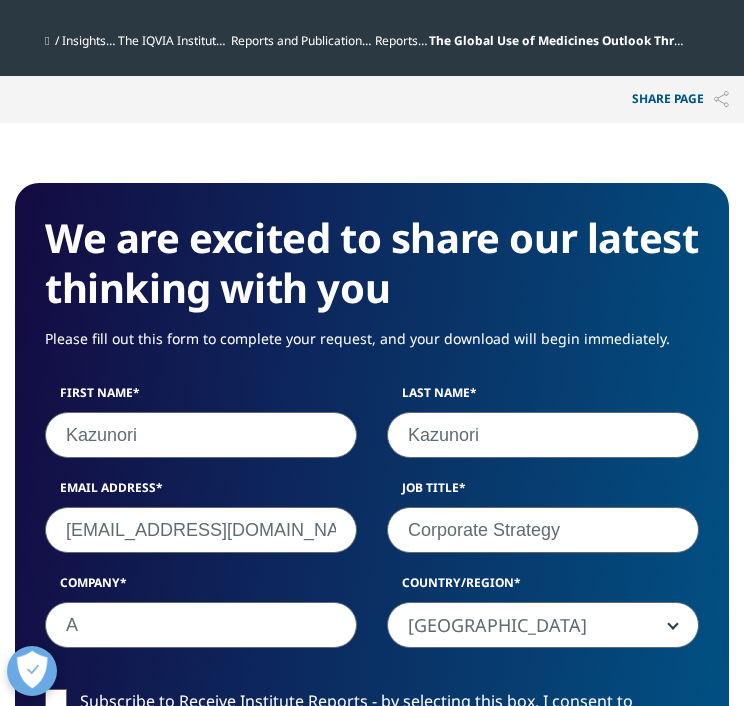 type on "Astellas" 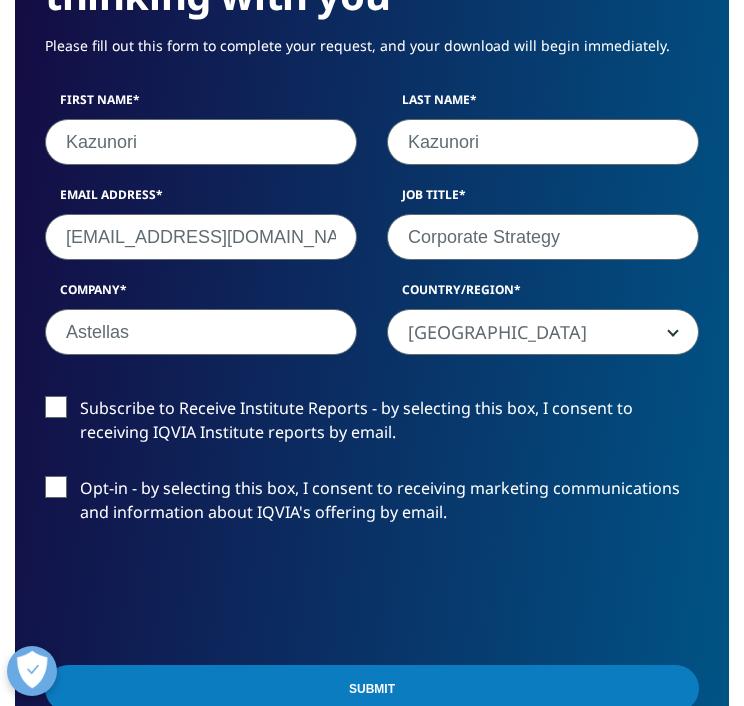 scroll, scrollTop: 1224, scrollLeft: 0, axis: vertical 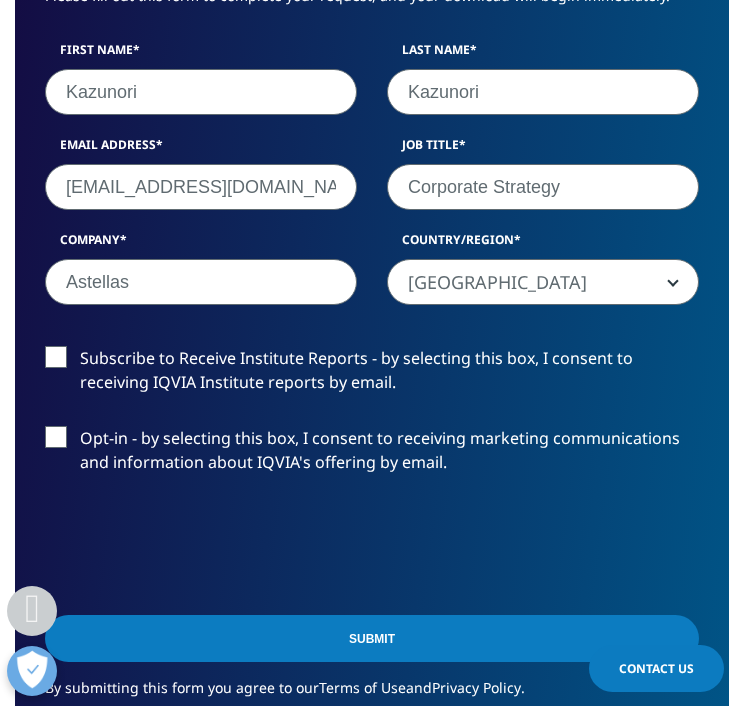 click on "Subscribe to Receive Institute Reports - by selecting this box, I consent to receiving IQVIA Institute reports by email." at bounding box center (372, 375) 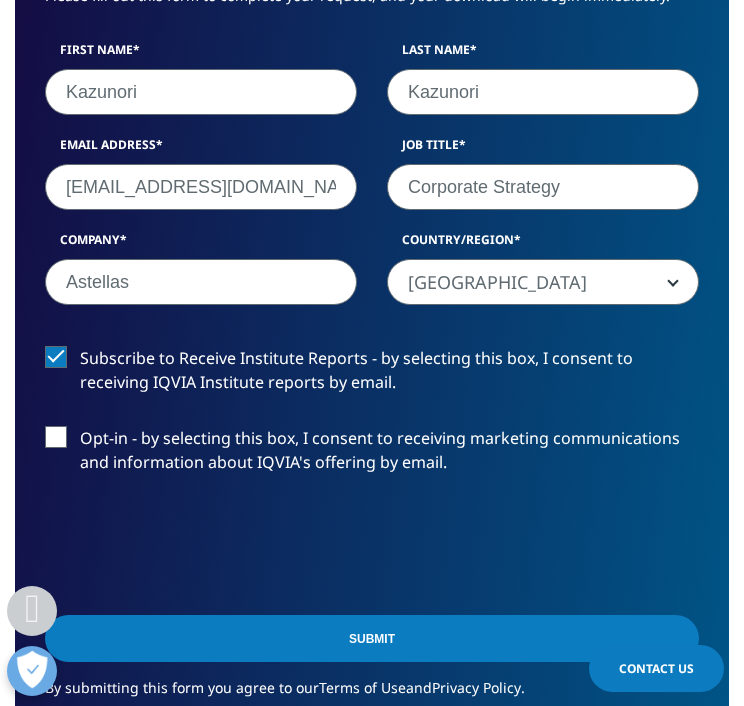 click on "Opt-in - by selecting this box, I consent to receiving marketing communications and information about IQVIA's offering by email." at bounding box center [372, 455] 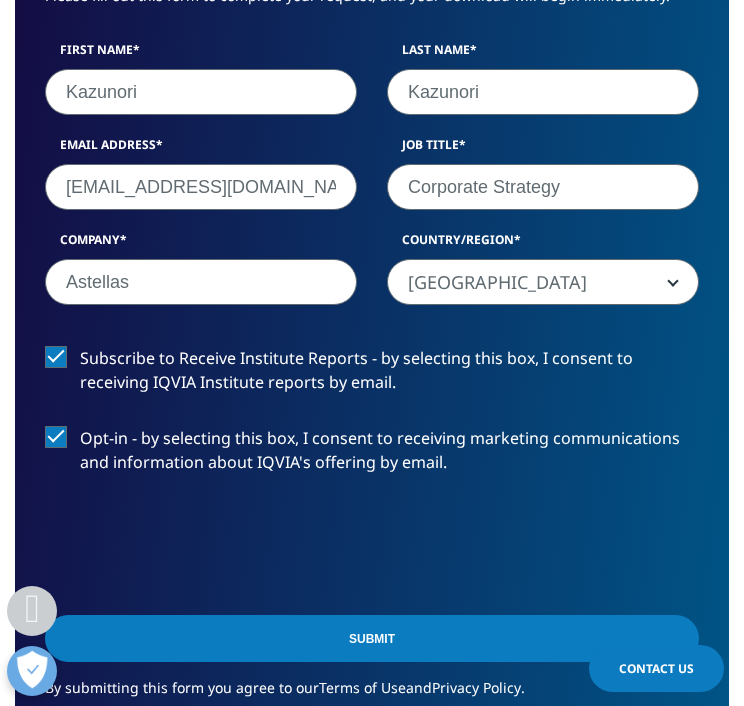 click on "Submit" at bounding box center (372, 638) 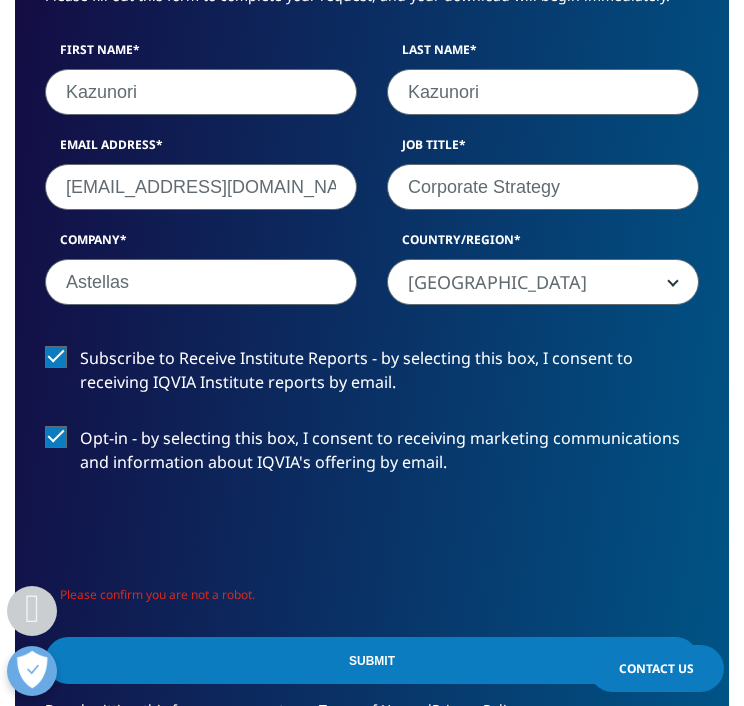 click on "Submit" at bounding box center (372, 660) 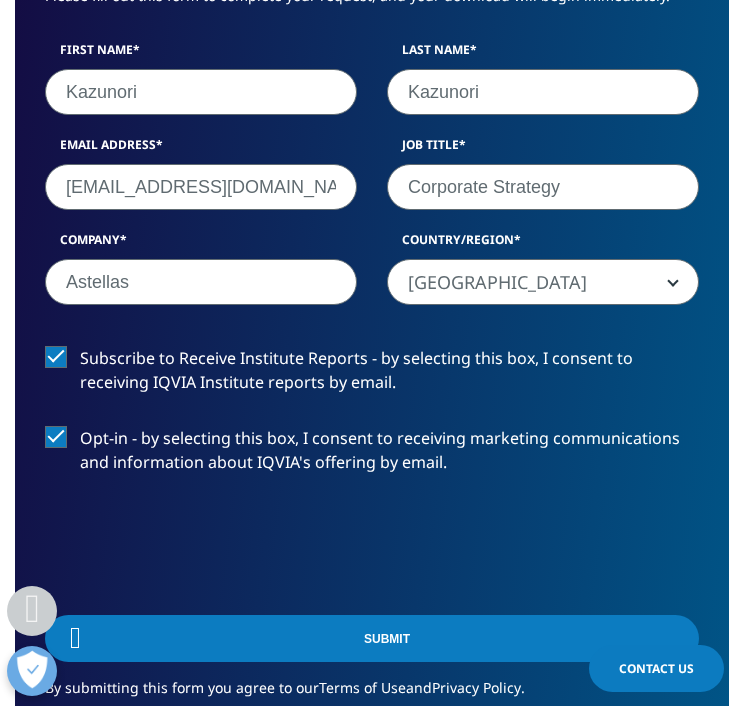 scroll, scrollTop: 1664, scrollLeft: 713, axis: both 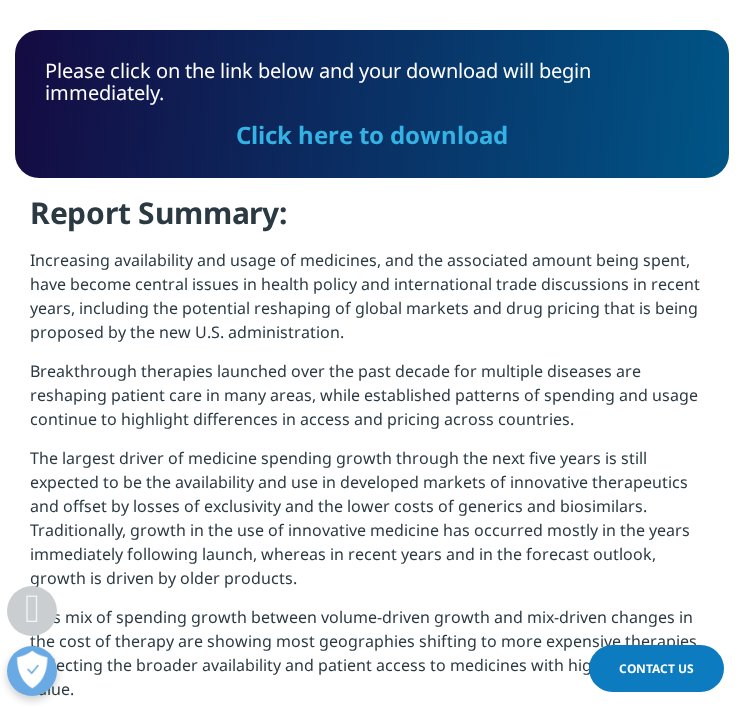 click on "Click here to download" at bounding box center [372, 134] 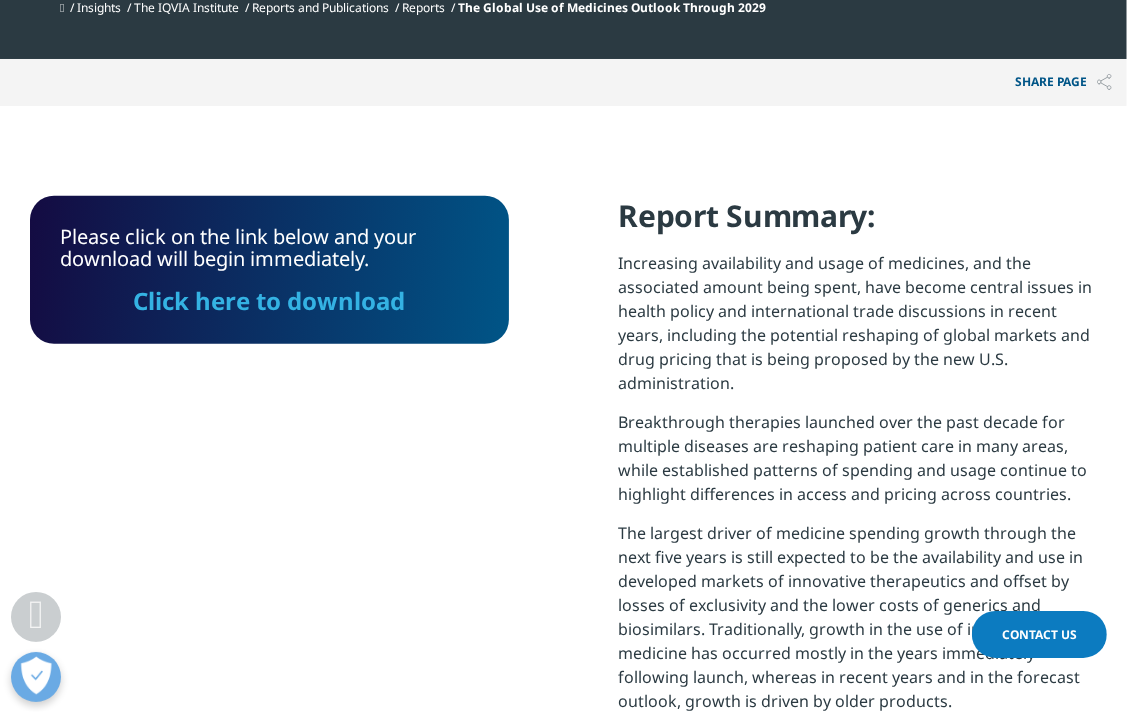 scroll, scrollTop: 0, scrollLeft: 0, axis: both 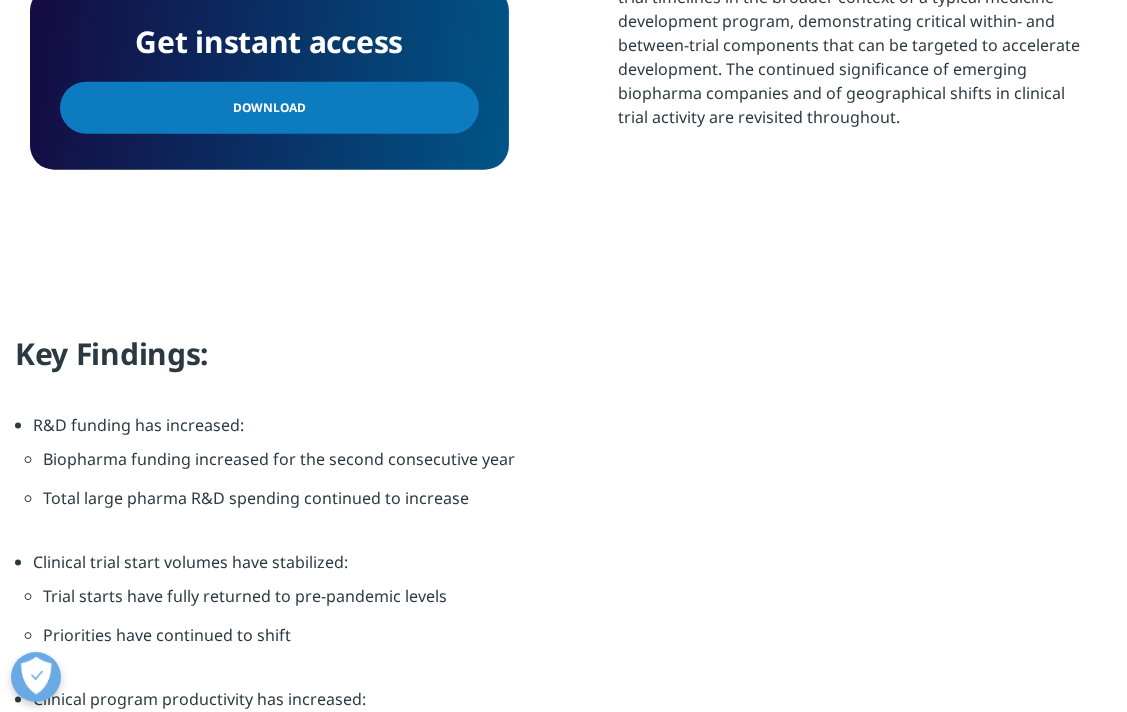 click on "Download" at bounding box center [269, 108] 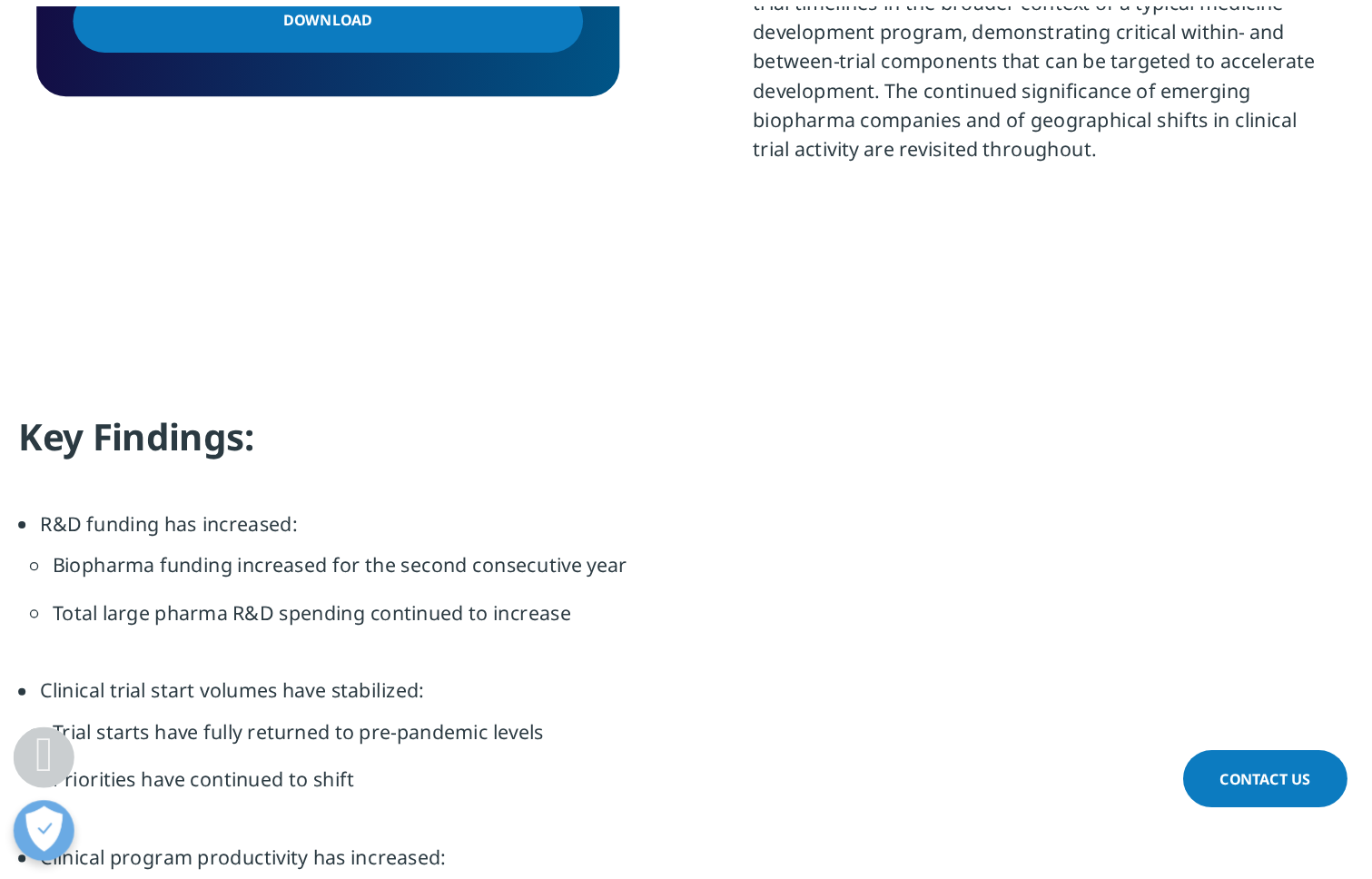 scroll, scrollTop: 1615, scrollLeft: 0, axis: vertical 